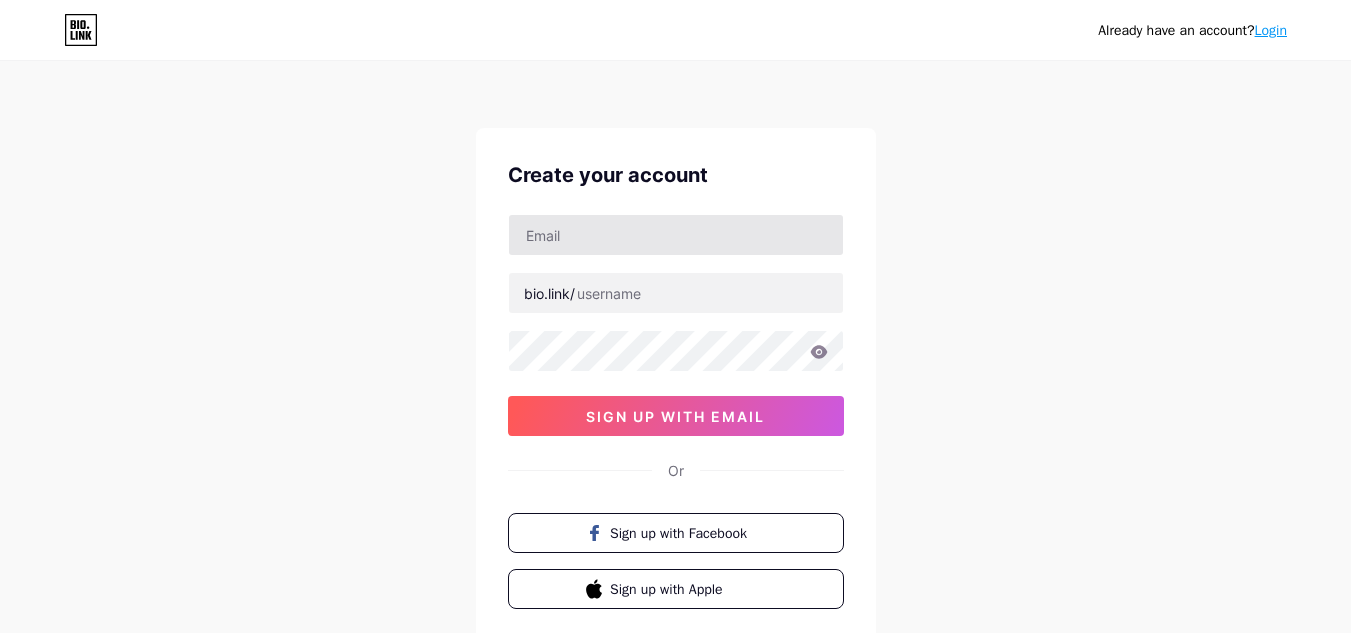 scroll, scrollTop: 0, scrollLeft: 0, axis: both 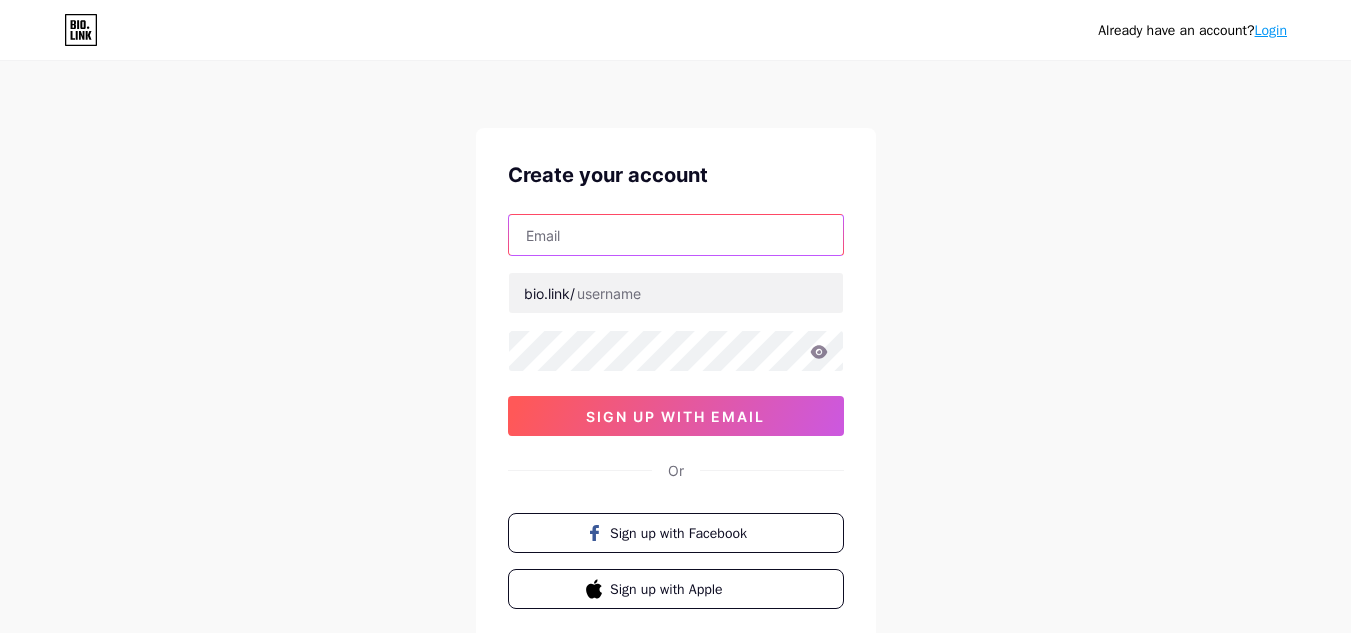 click at bounding box center (676, 235) 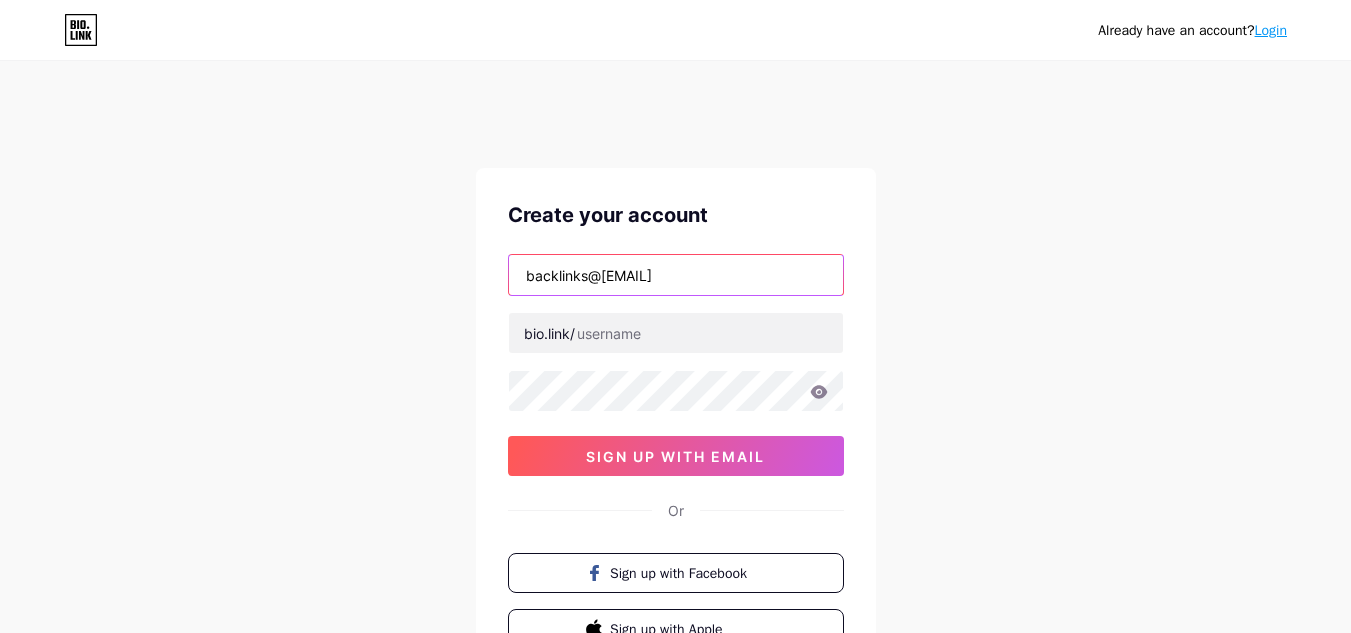 type on "backlinks@[EMAIL]" 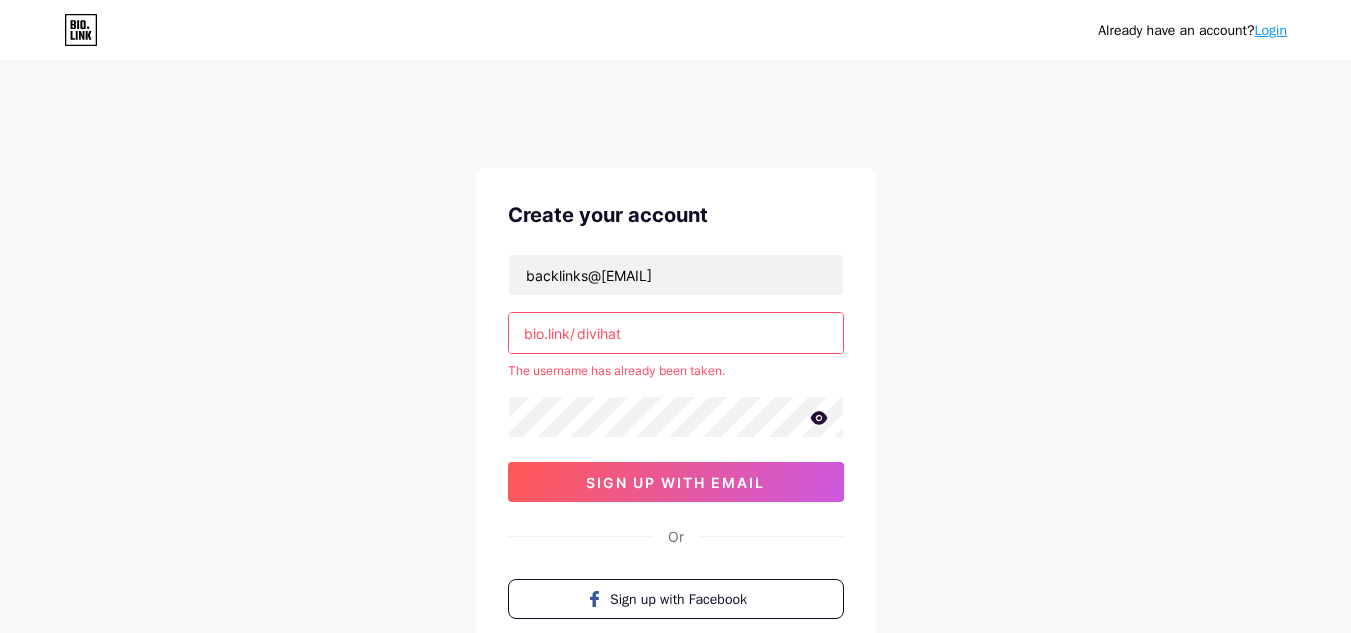 click on "divihat" at bounding box center (676, 333) 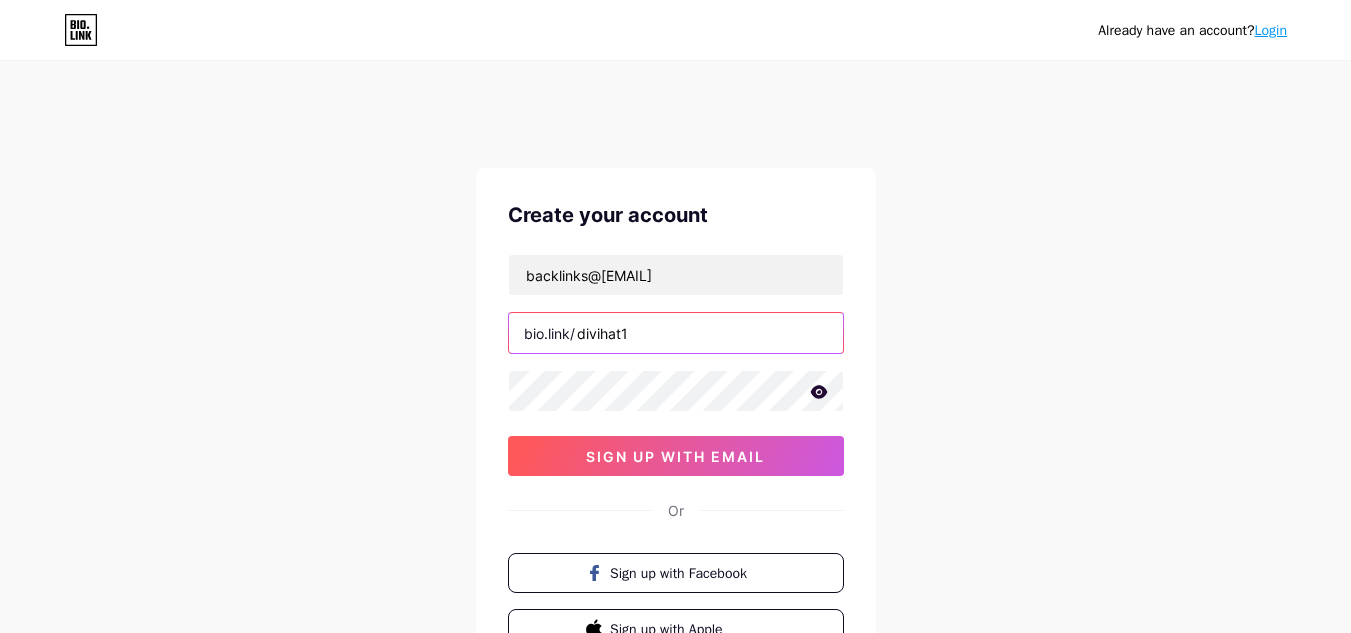 type on "divihat1" 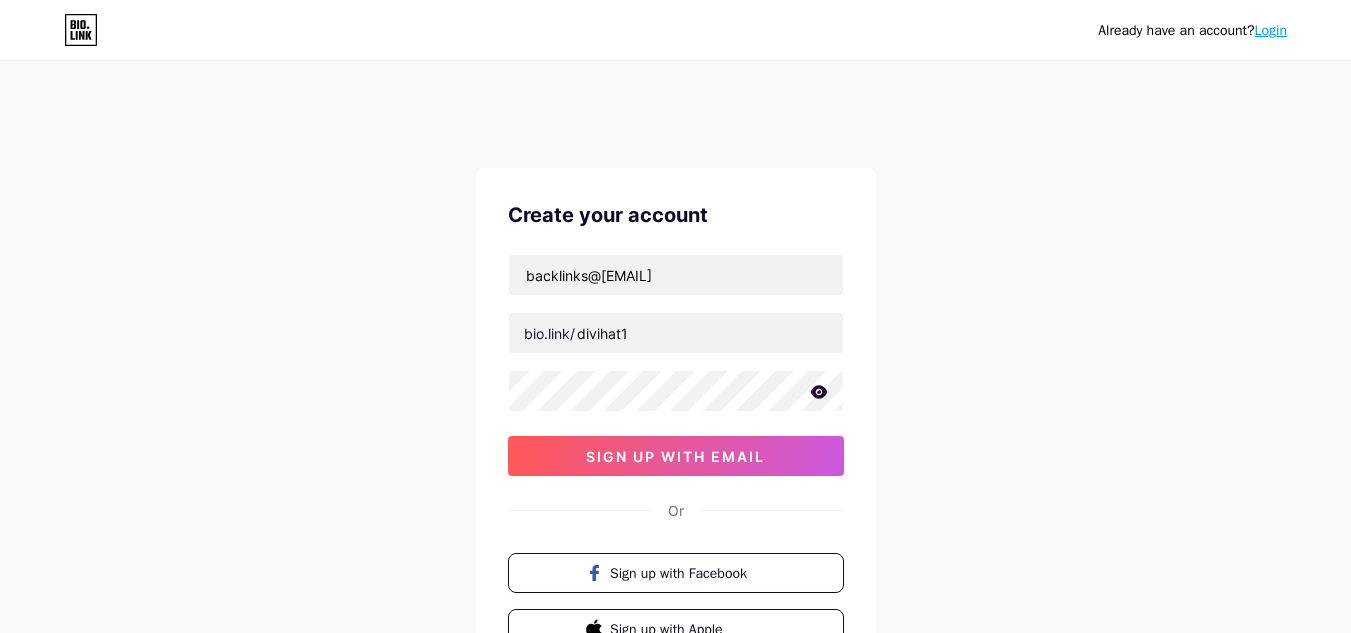 click on "Already have an account? Login Create your account backlinks@[EMAIL] bio.link/ [NAME] sign up with email Or Sign up with Facebook Sign up with Apple By signing up, you agree to our Terms of Service and Privacy Policy." at bounding box center (675, 422) 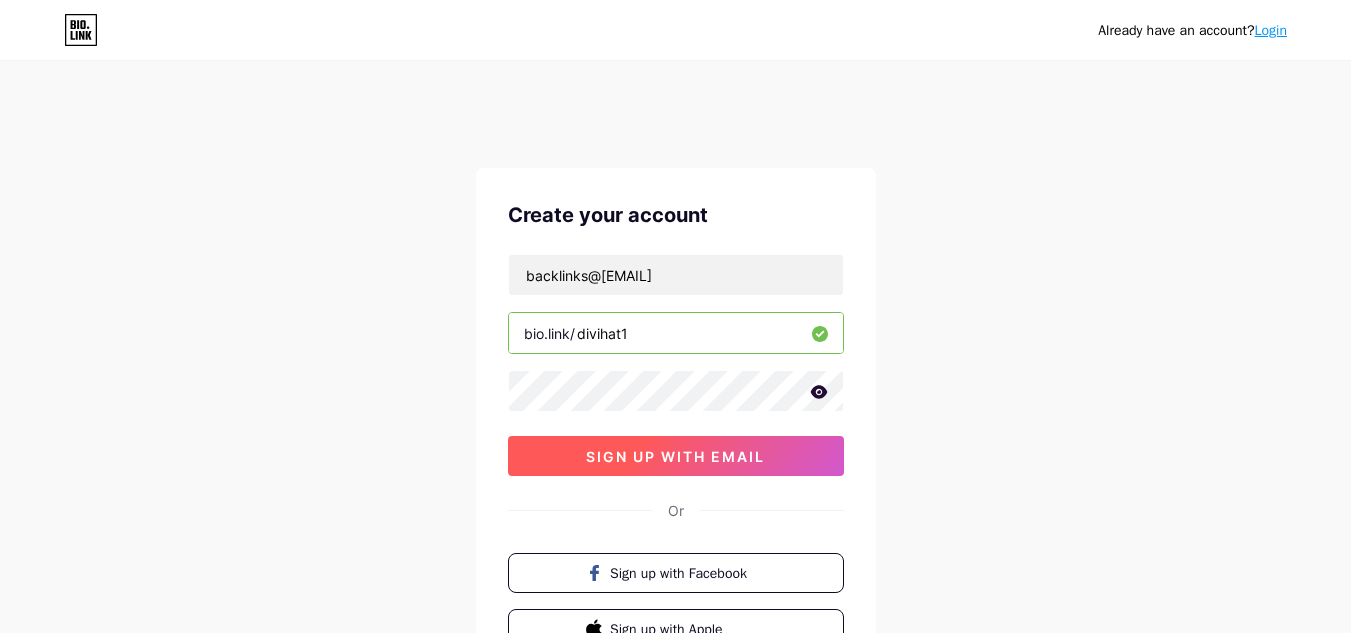 click on "sign up with email" at bounding box center (675, 456) 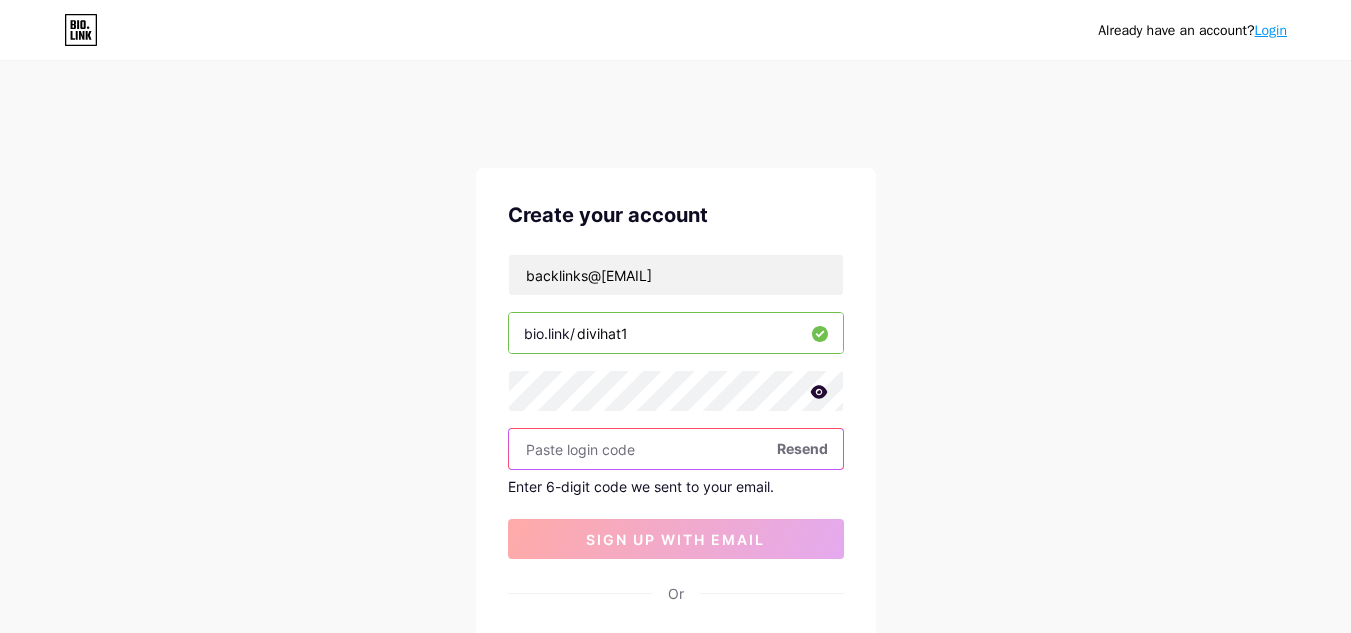 click at bounding box center [676, 449] 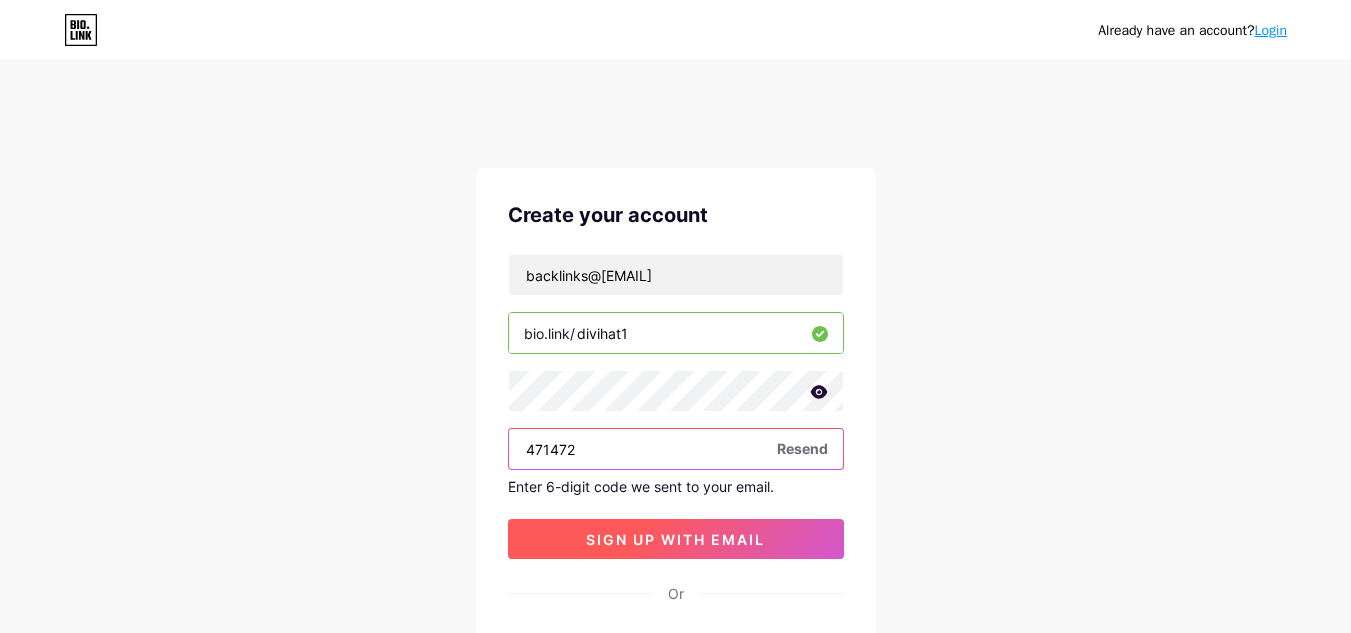 type on "471472" 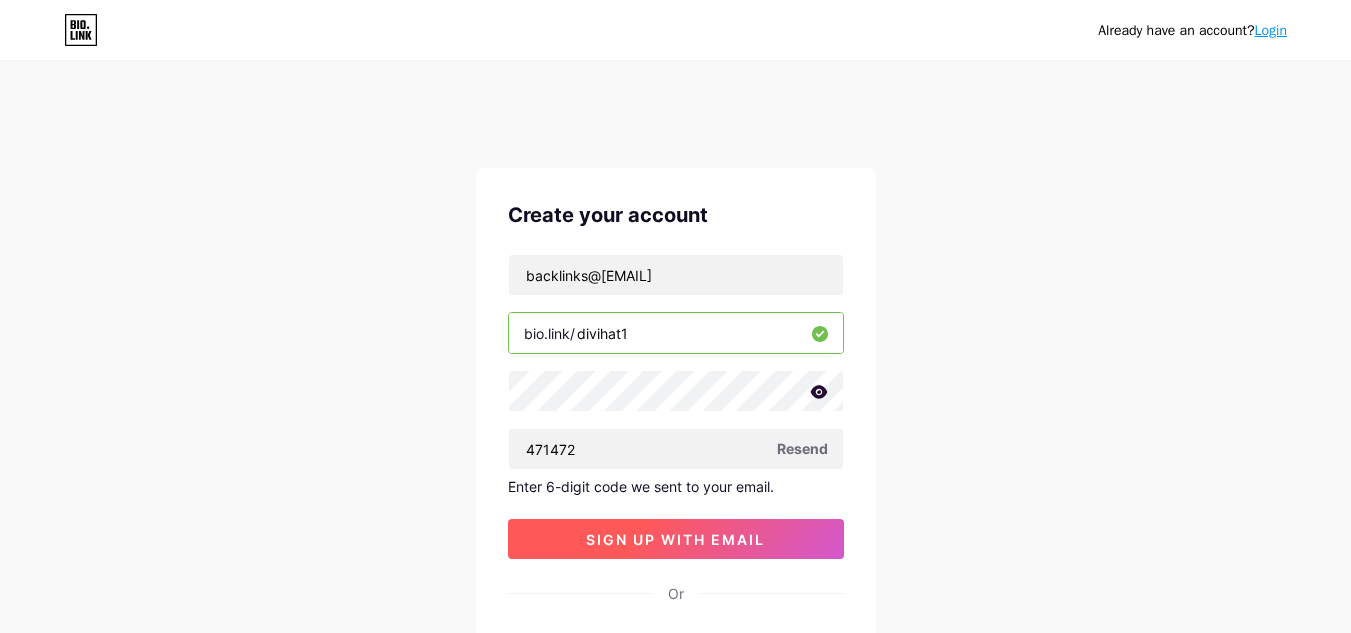 click on "sign up with email" at bounding box center (675, 539) 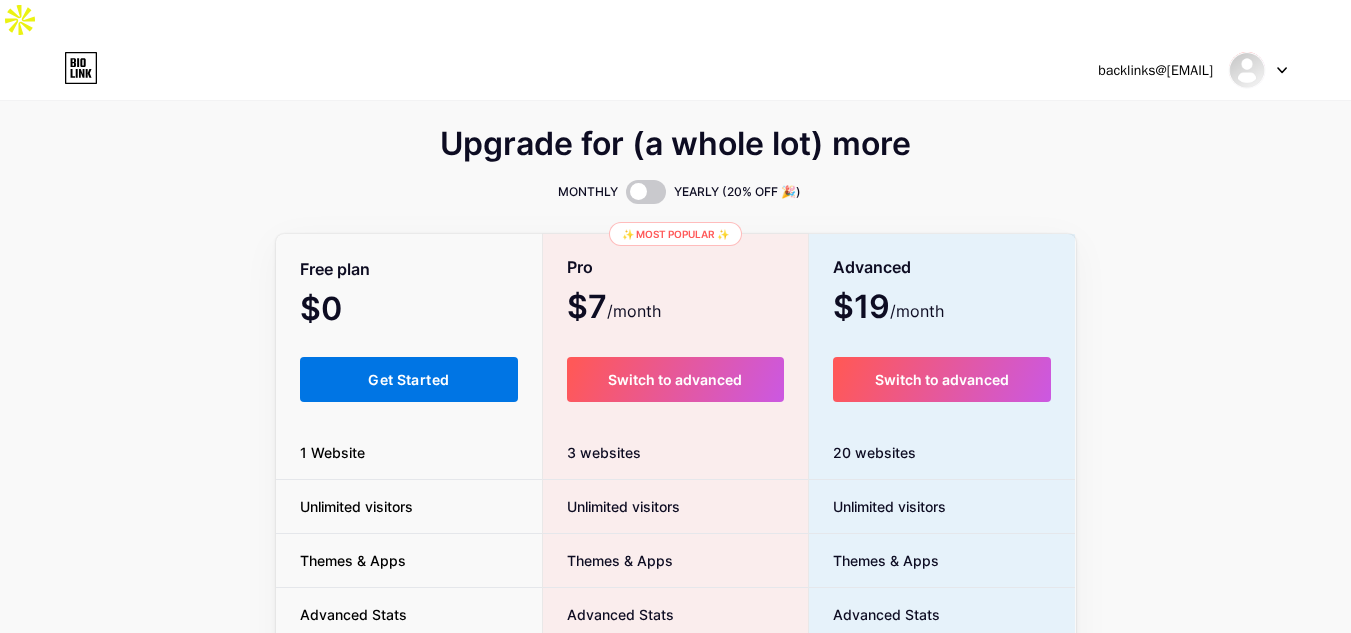click on "Get Started" at bounding box center (409, 379) 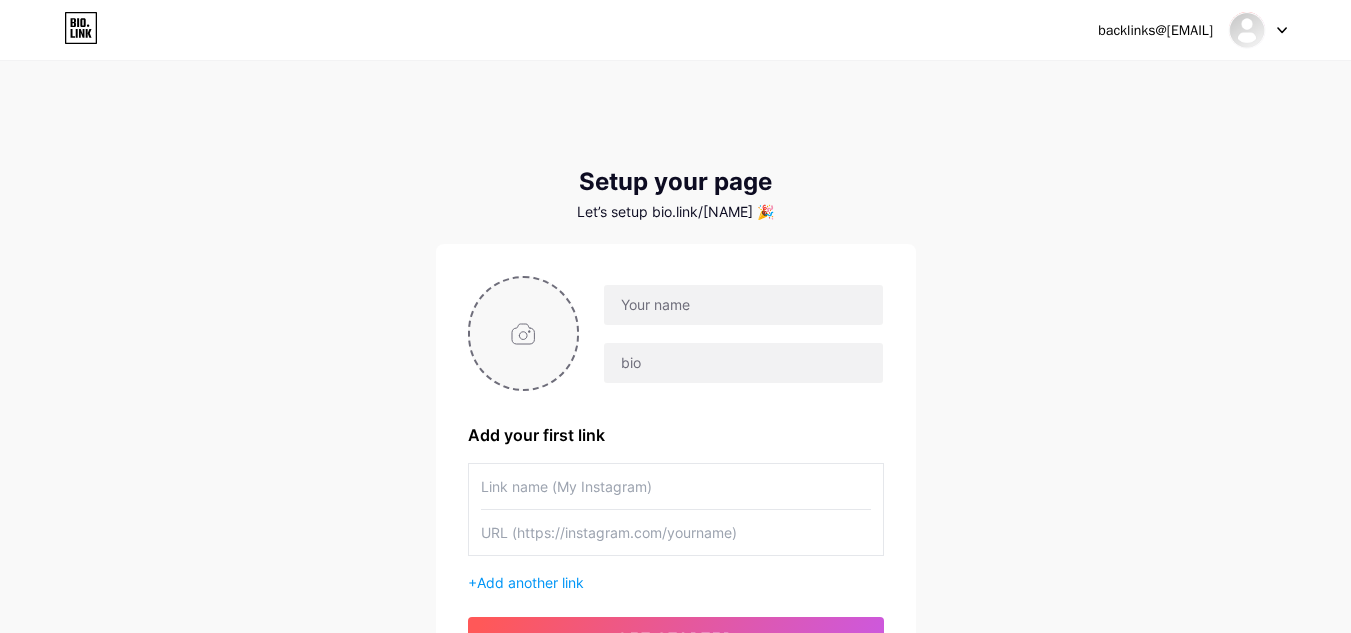 click at bounding box center (524, 333) 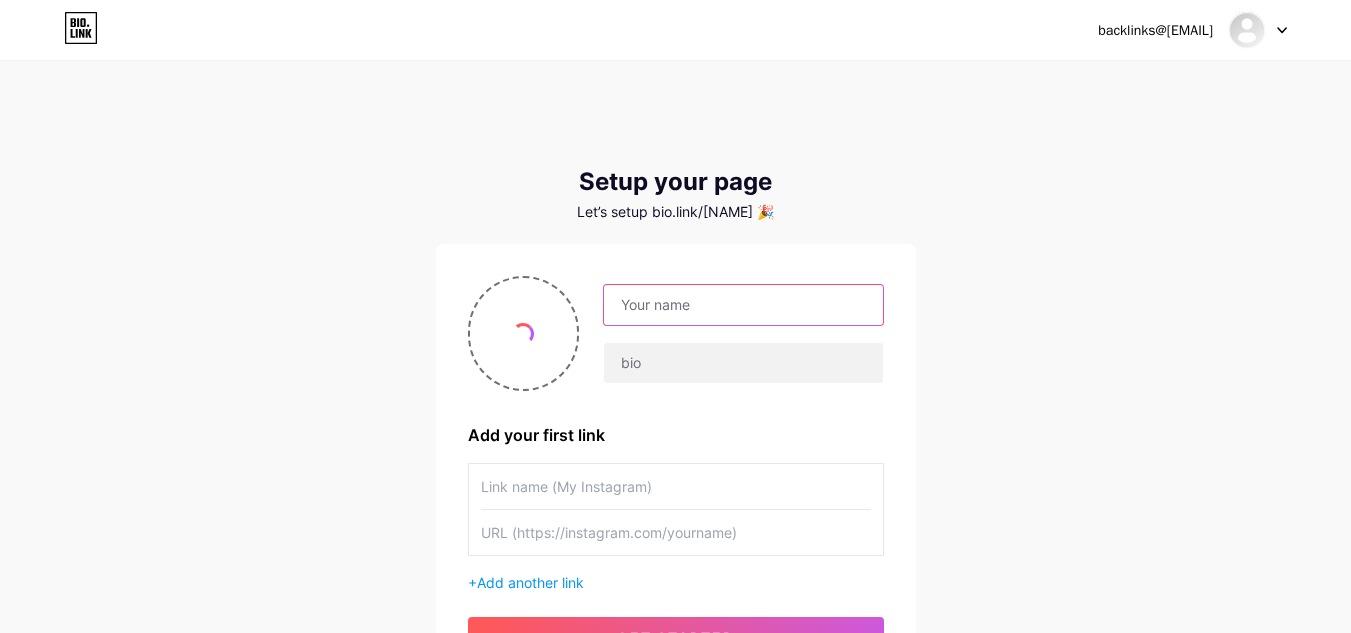 click at bounding box center [743, 305] 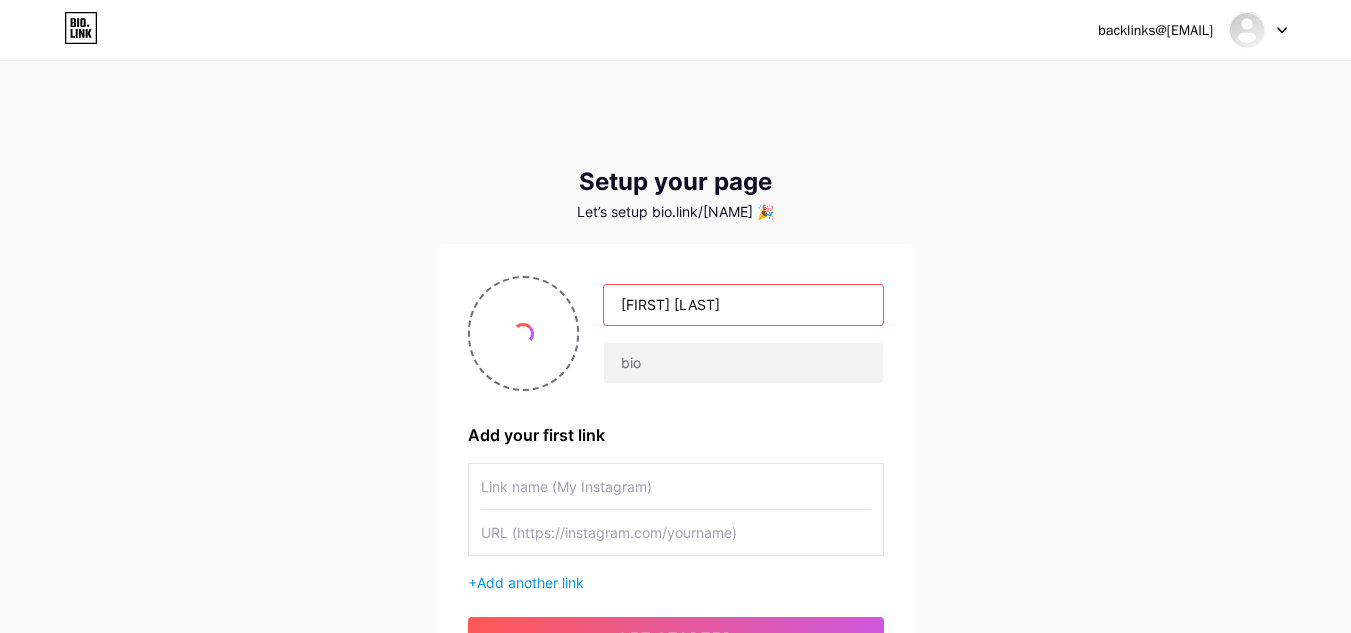 type on "[FIRST] [LAST]" 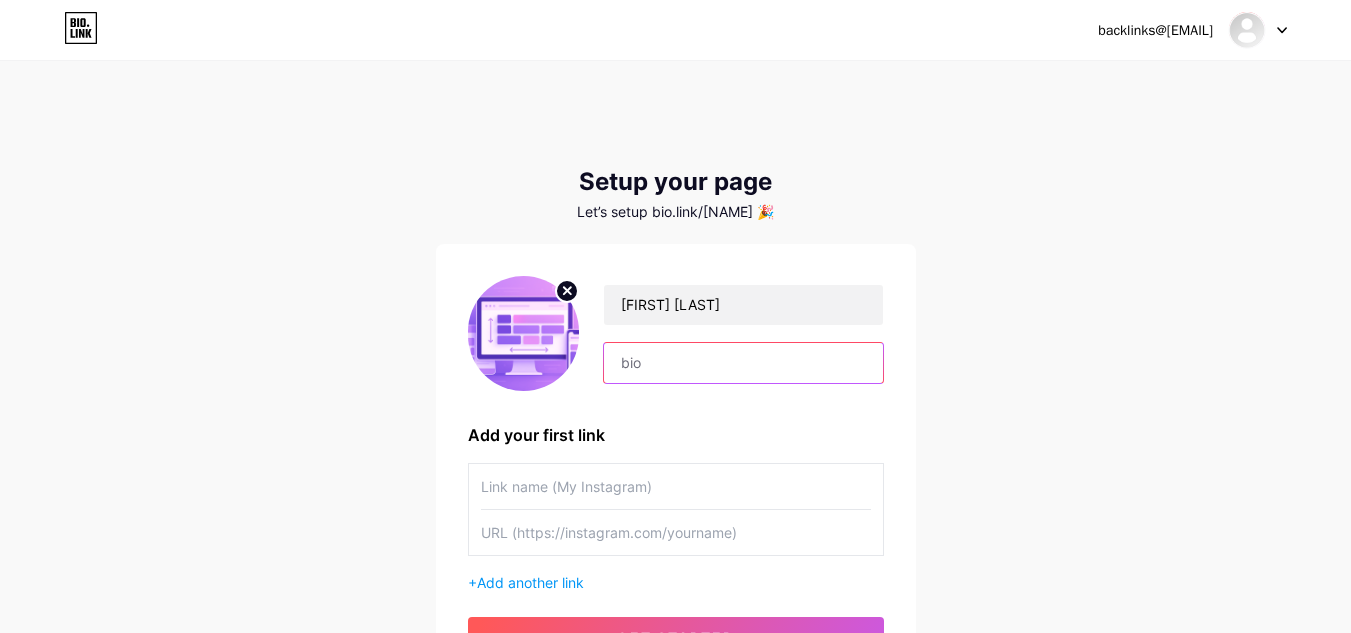 paste on "Get more than 100+ premium Divi layouts, hero sections, Wireframes and child themes. For freelancers, agencies, & business owners." 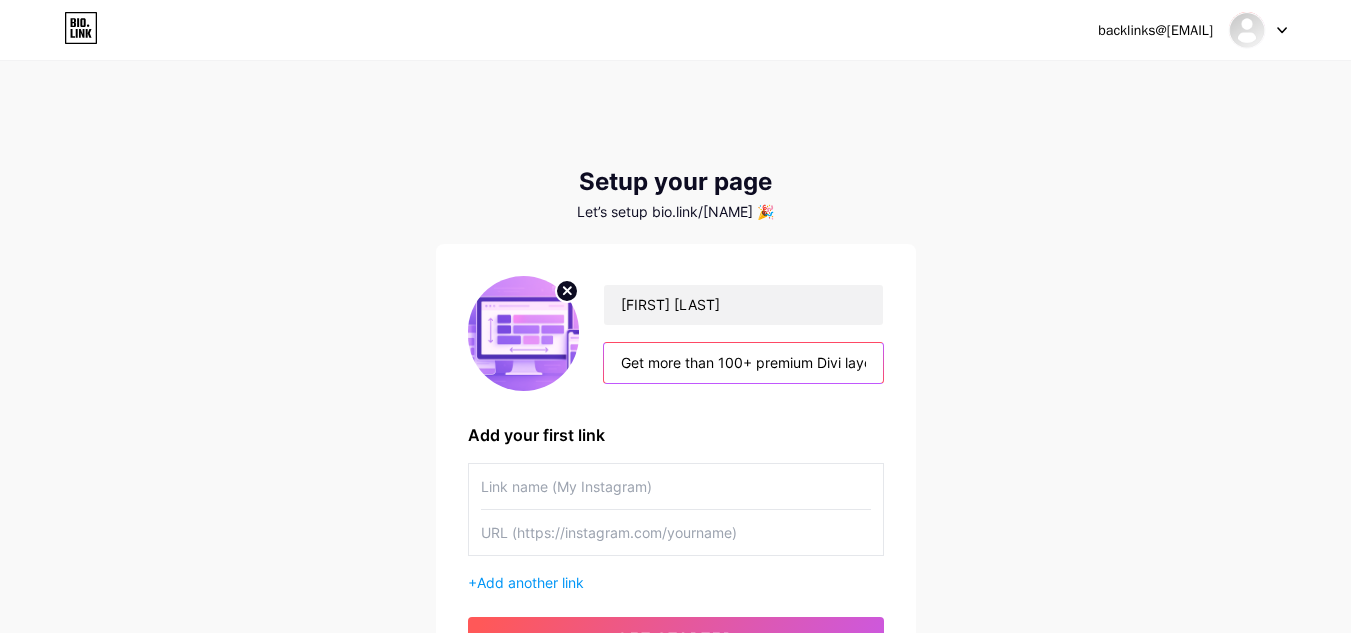 scroll, scrollTop: 0, scrollLeft: 637, axis: horizontal 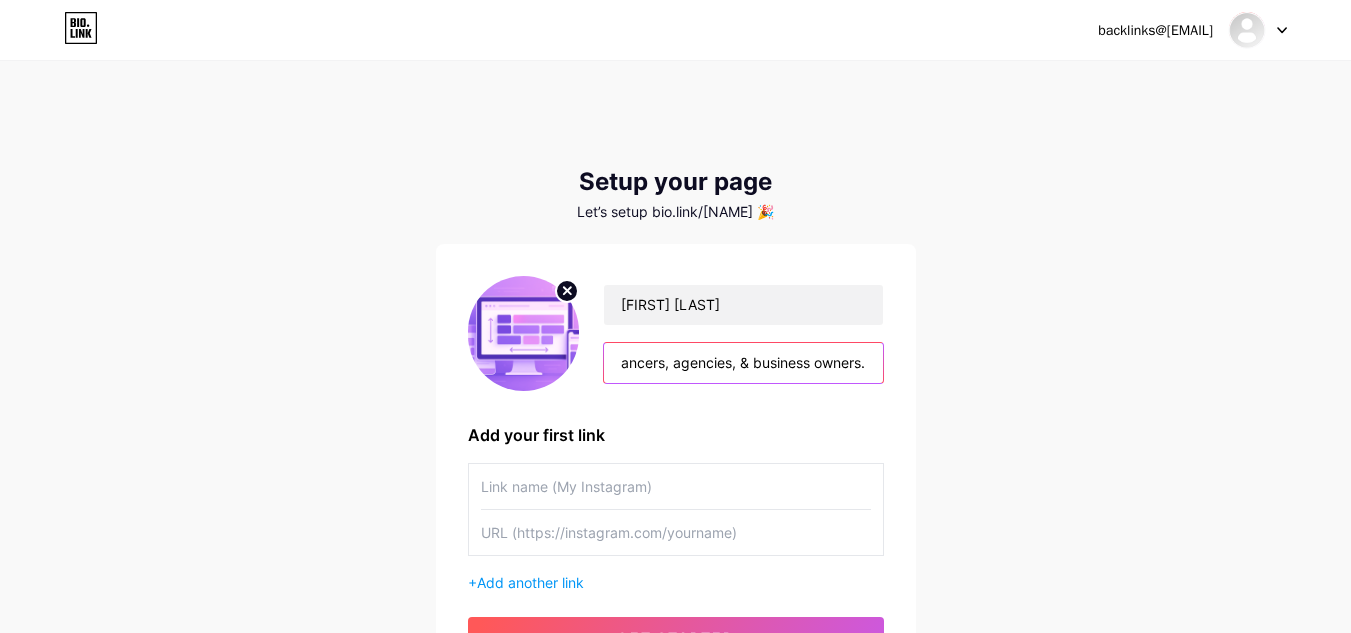 type on "Get more than 100+ premium Divi layouts, hero sections, Wireframes and child themes. For freelancers, agencies, & business owners." 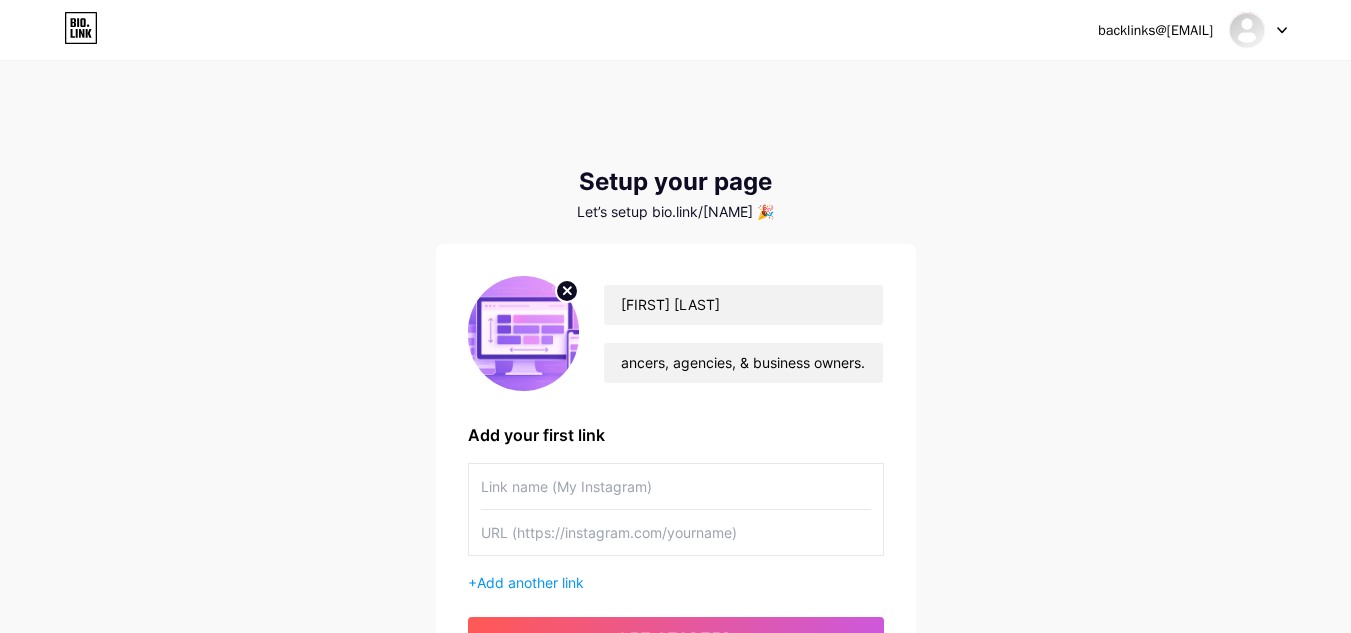 click on "backlinks@[EMAIL] Dashboard Logout Setup your page Let’s setup bio.link/[NAME] 🎉 [FIRST] [LAST] Get more than 100+ premium Divi layouts, hero sections, Wireframes and child themes. For freelancers, agencies, & business owners. Add your first link + Add another link get started" at bounding box center (675, 396) 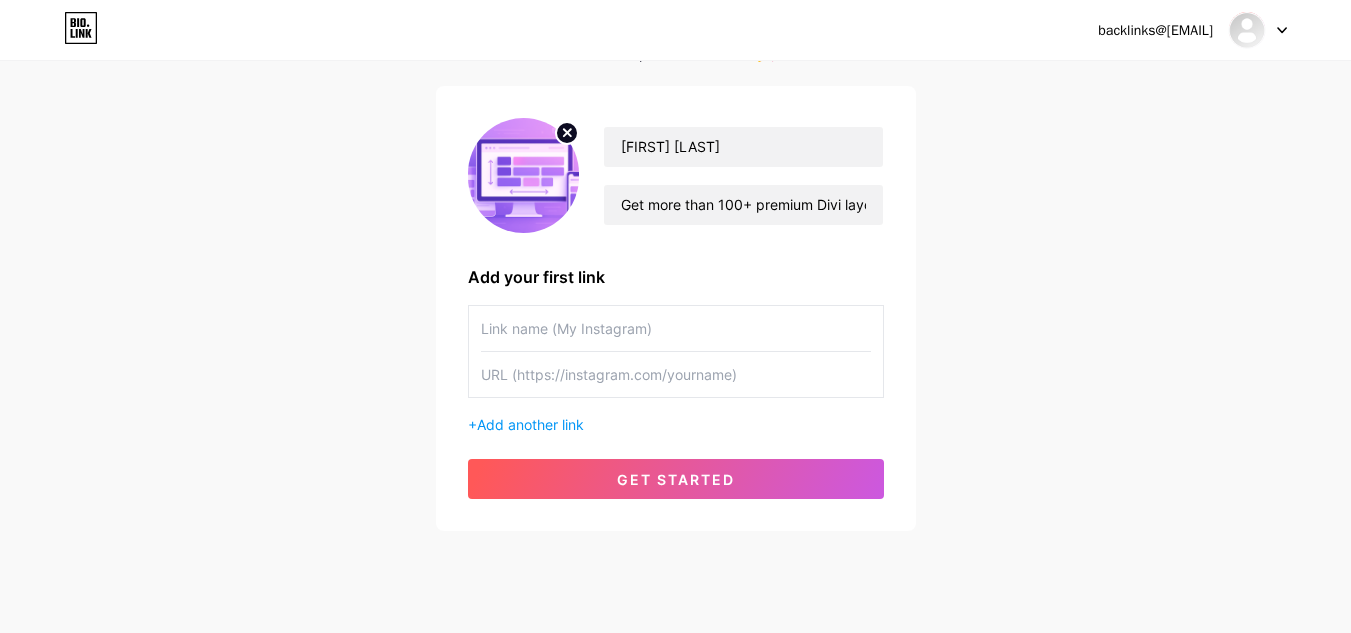 scroll, scrollTop: 160, scrollLeft: 0, axis: vertical 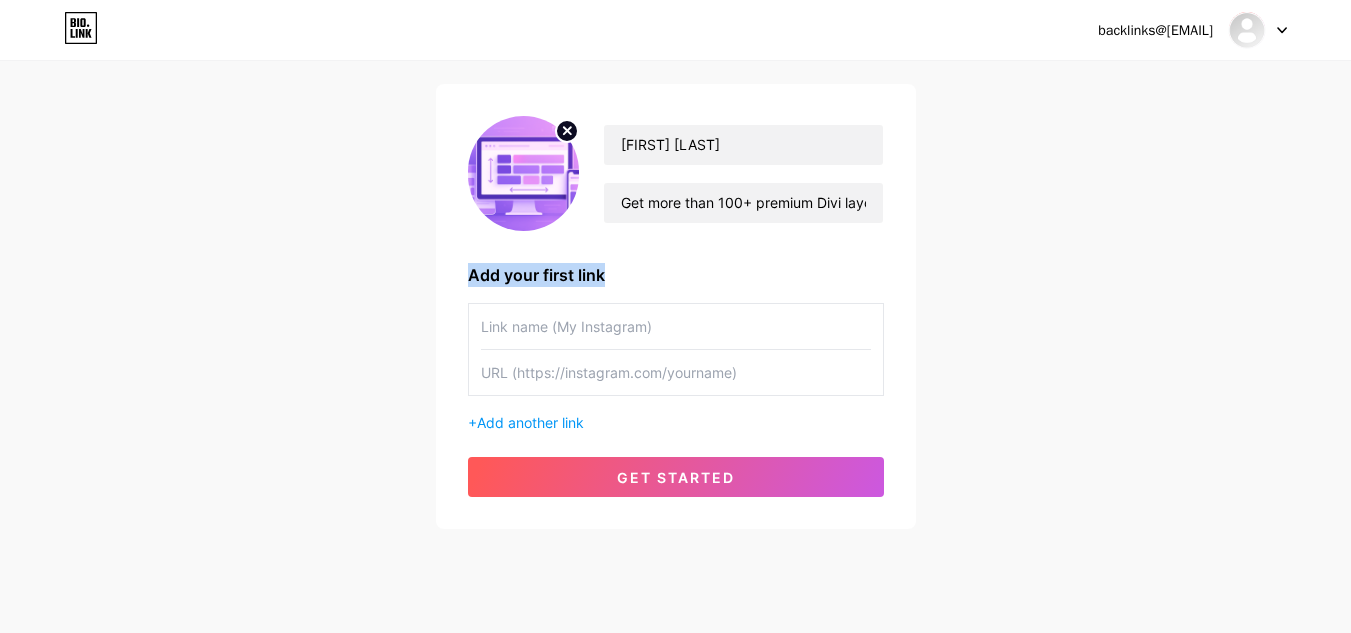 drag, startPoint x: 458, startPoint y: 228, endPoint x: 674, endPoint y: 238, distance: 216.23135 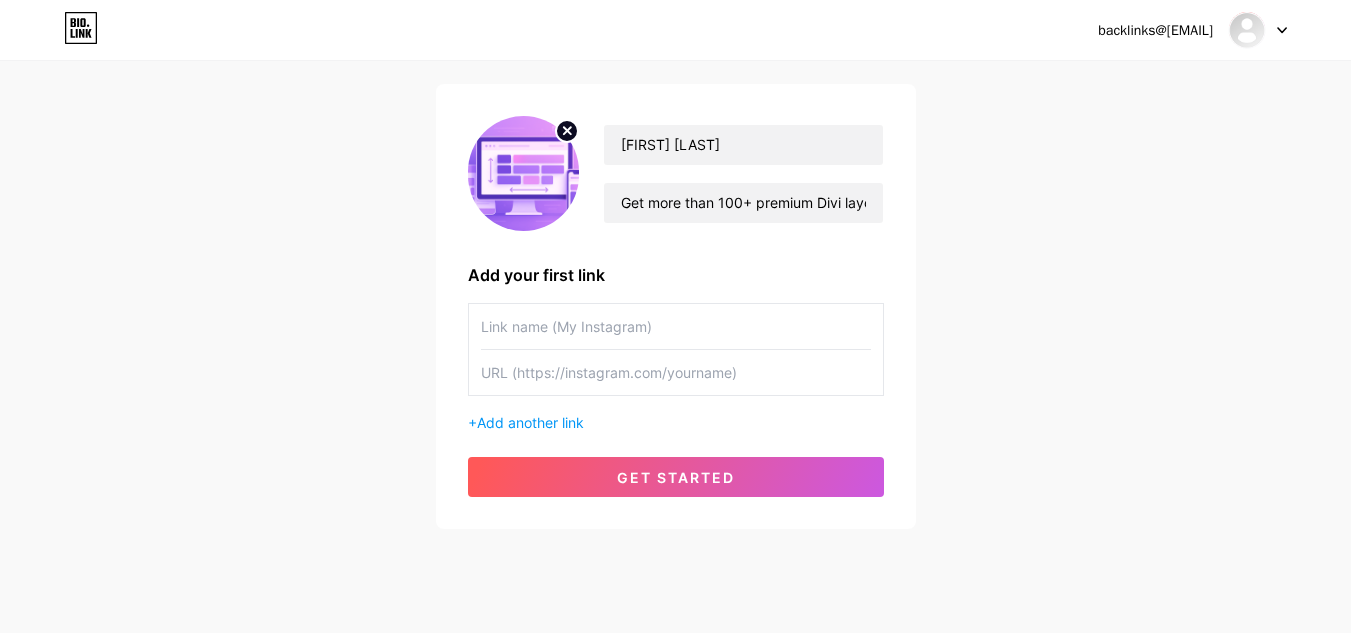 click at bounding box center [676, 326] 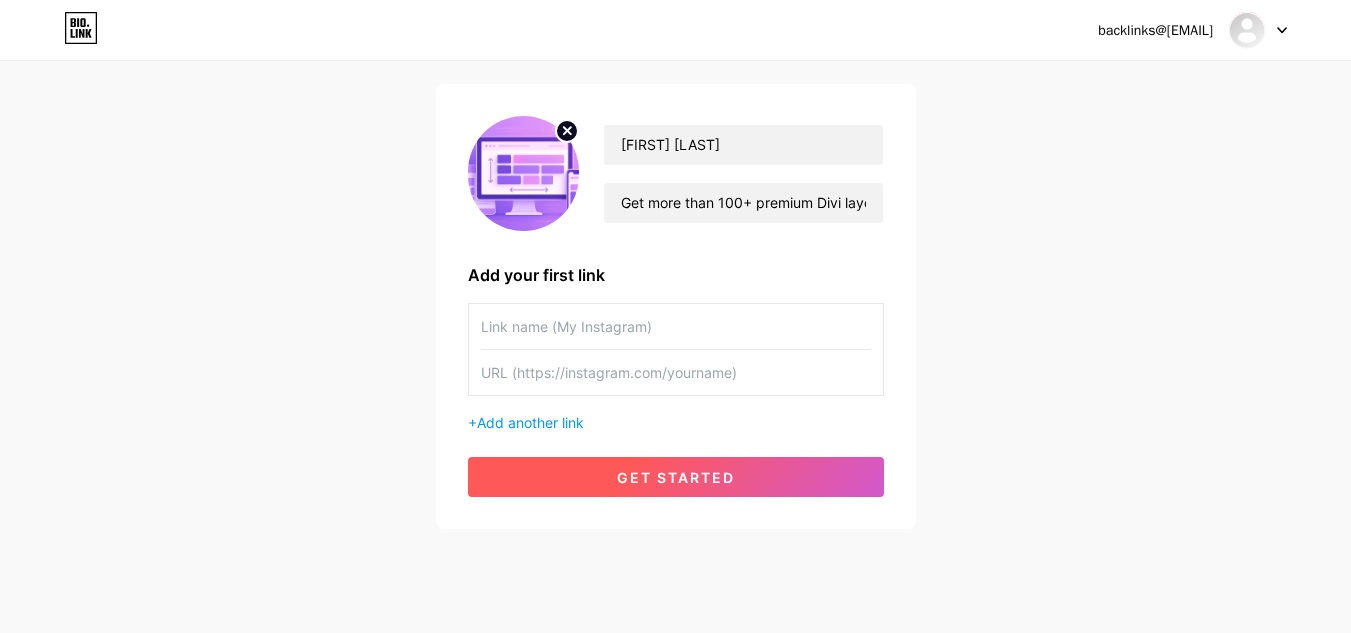 click on "get started" at bounding box center [676, 477] 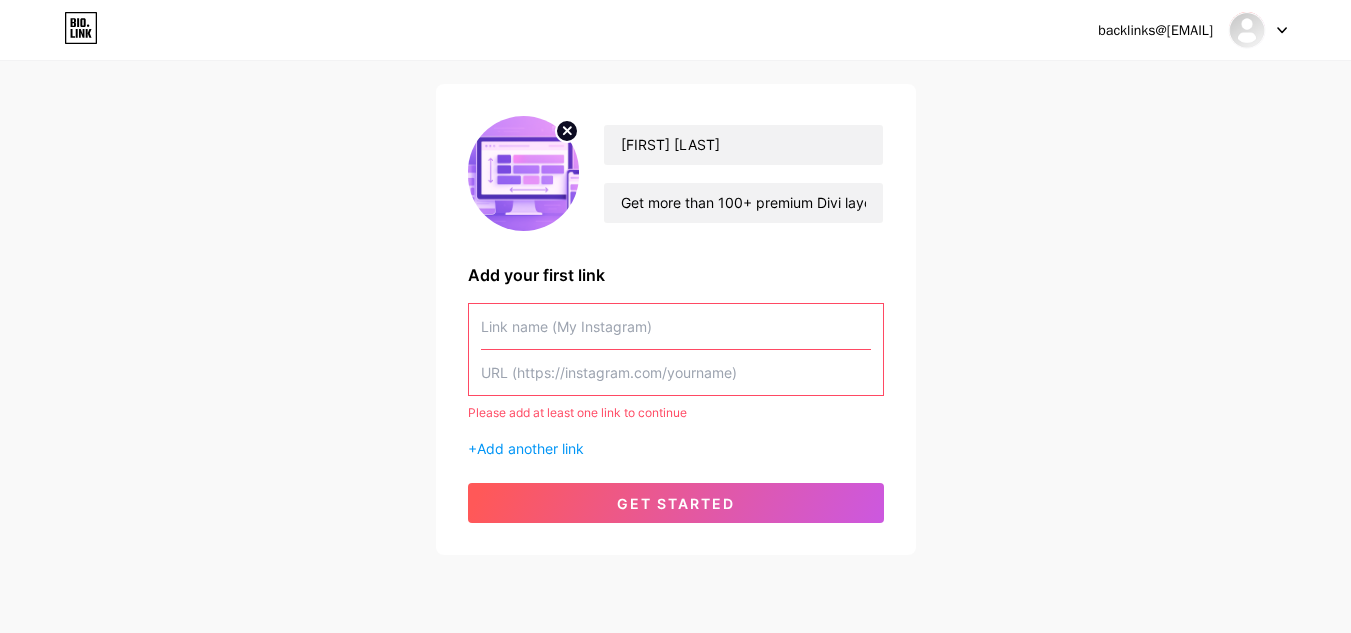 click on "+  Add another link" at bounding box center [676, 448] 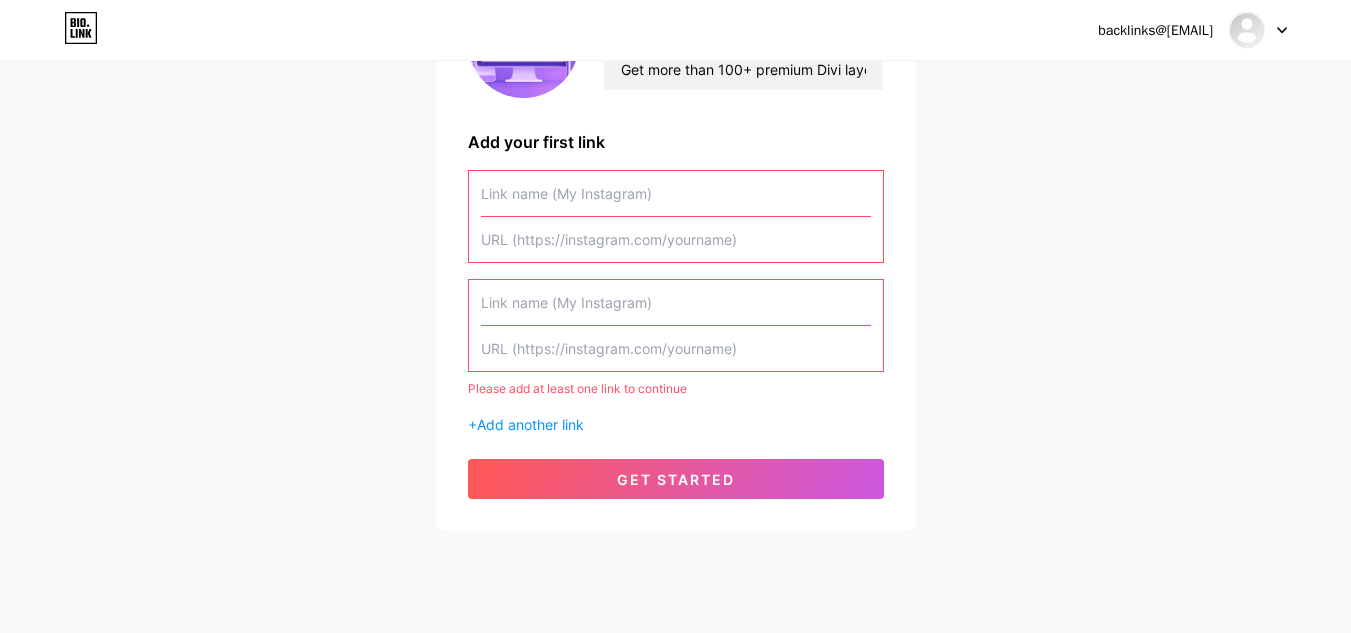 scroll, scrollTop: 295, scrollLeft: 0, axis: vertical 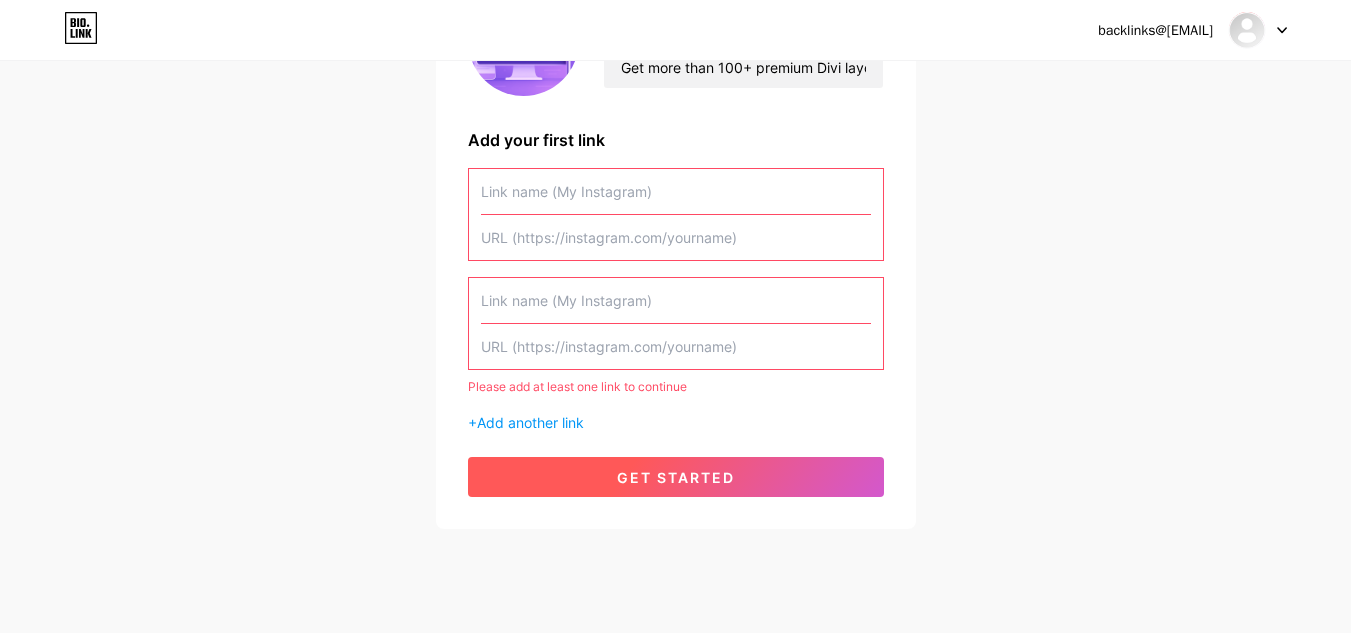 click on "get started" at bounding box center [676, 477] 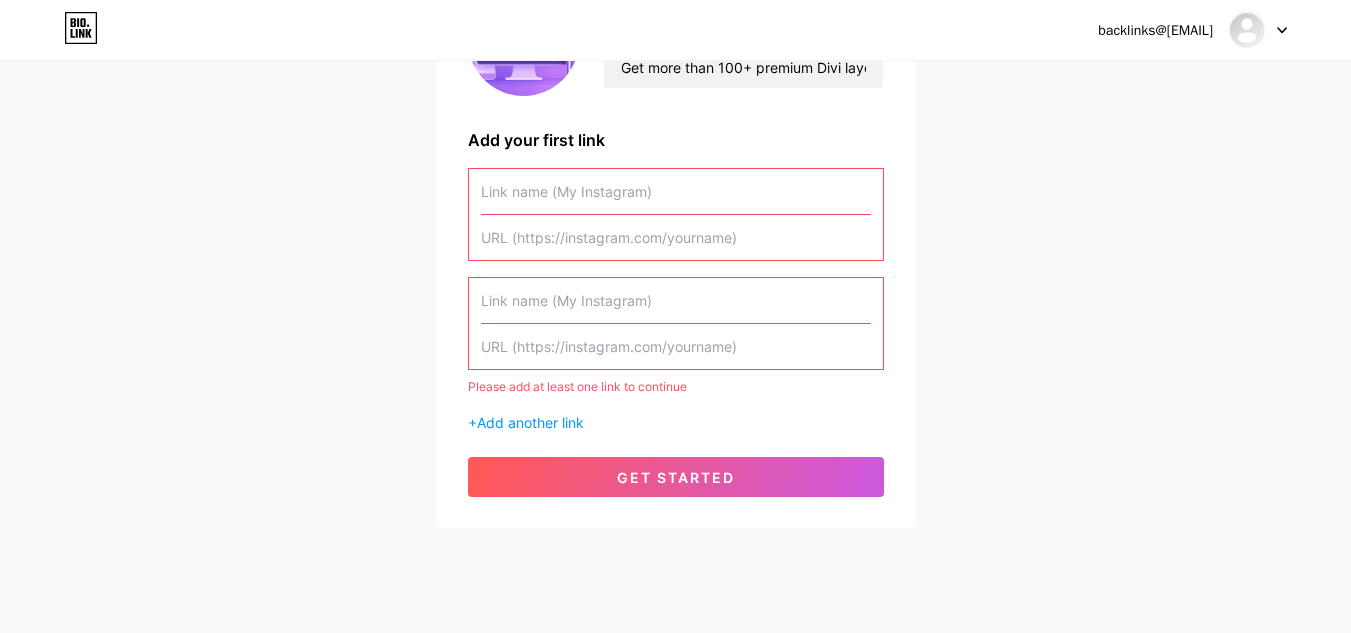 click at bounding box center [676, 191] 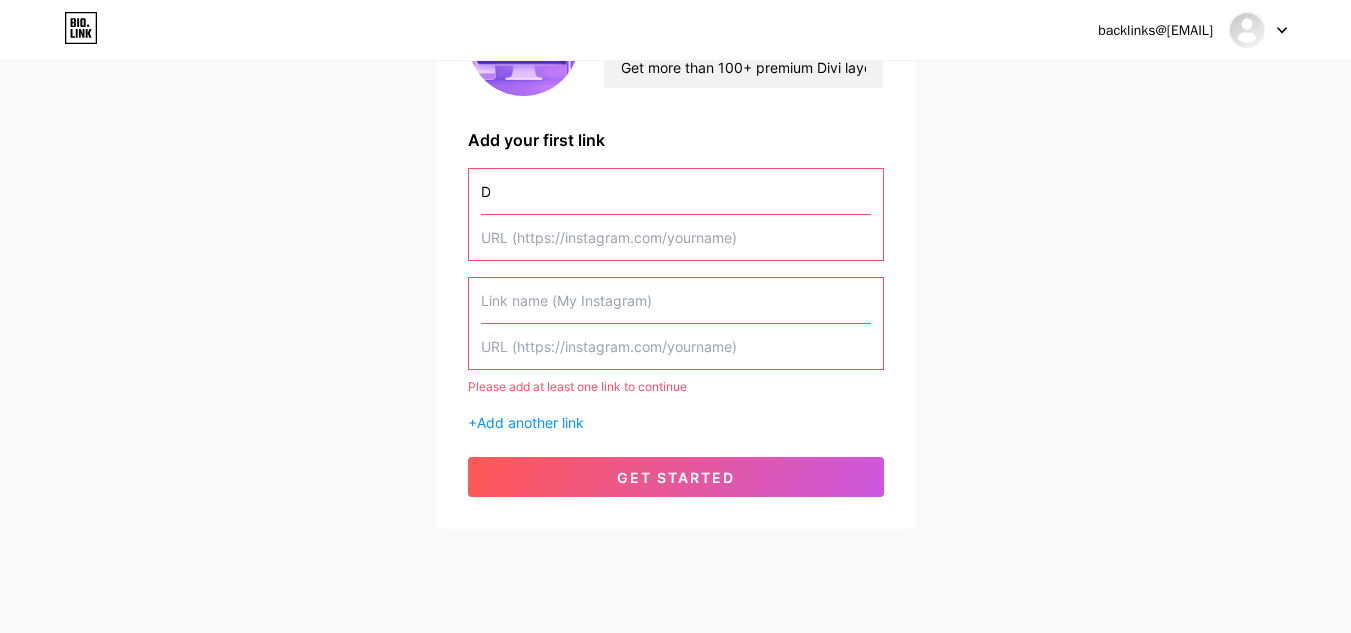 scroll, scrollTop: 269, scrollLeft: 0, axis: vertical 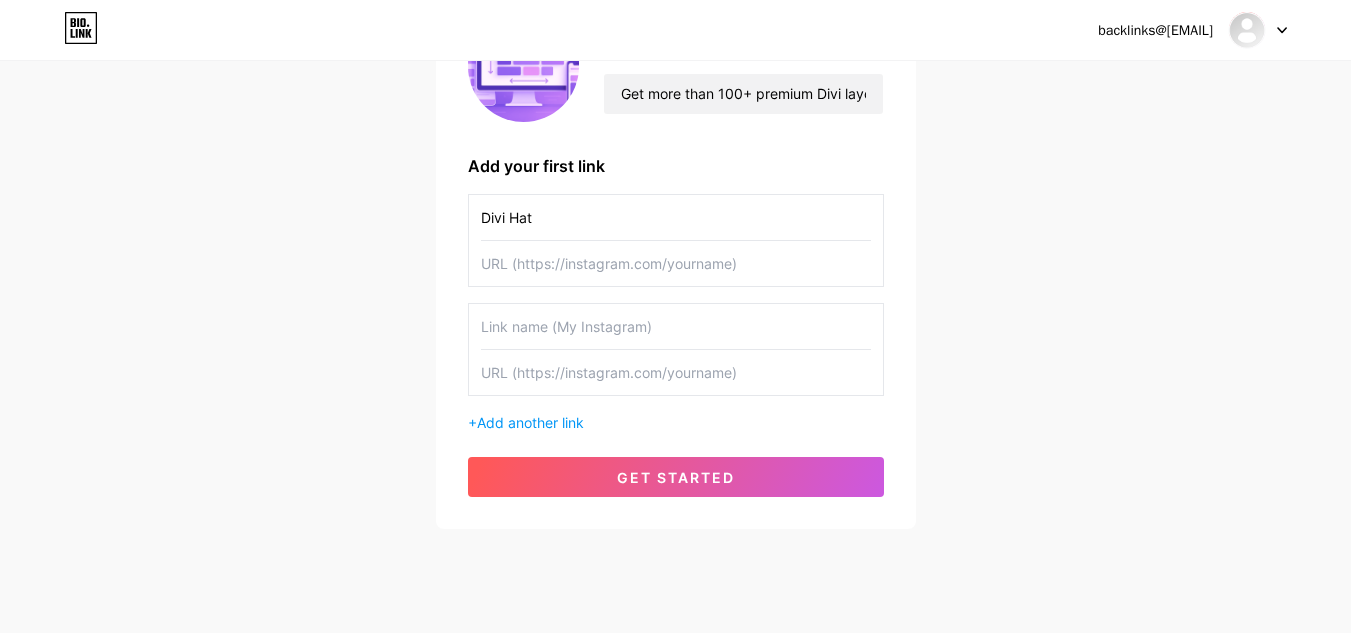 type on "Divi Hat" 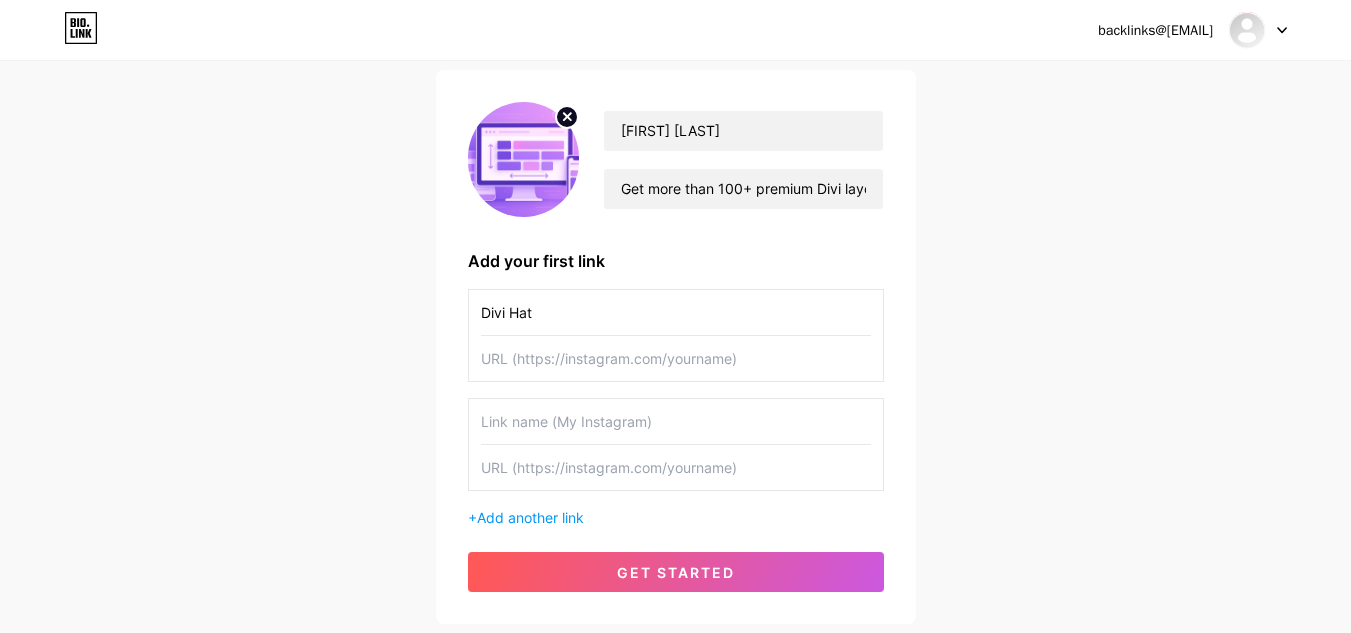 scroll, scrollTop: 69, scrollLeft: 0, axis: vertical 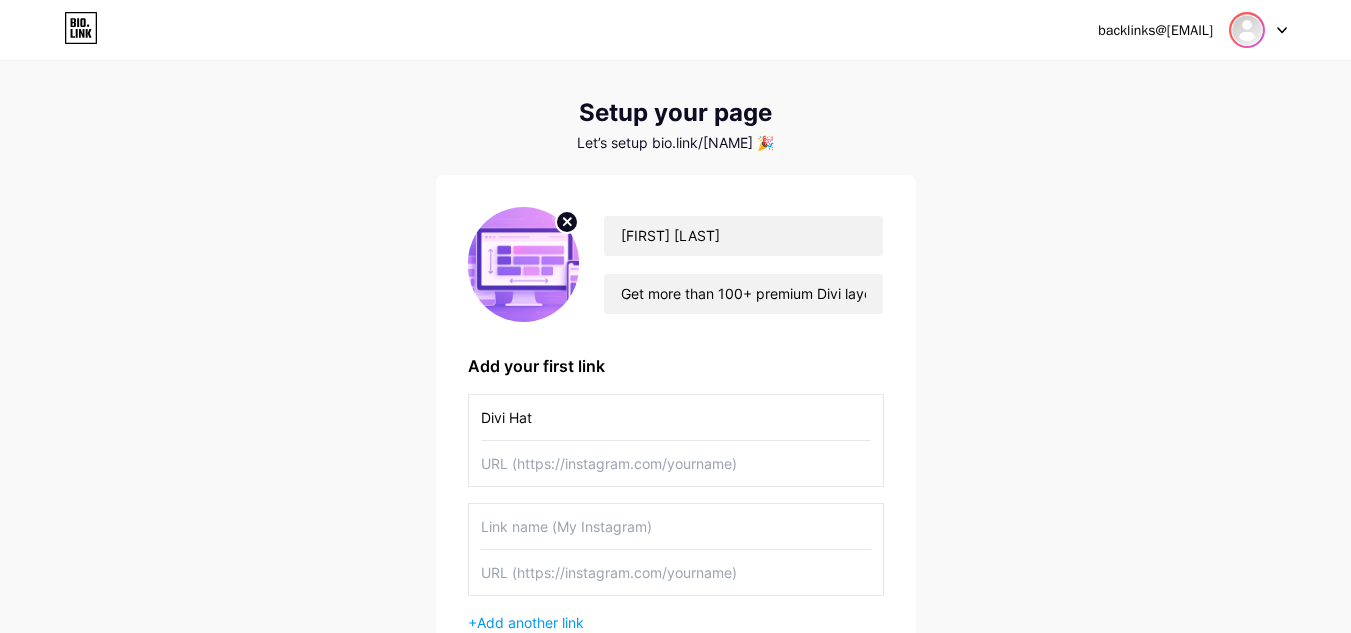 click at bounding box center [1247, 30] 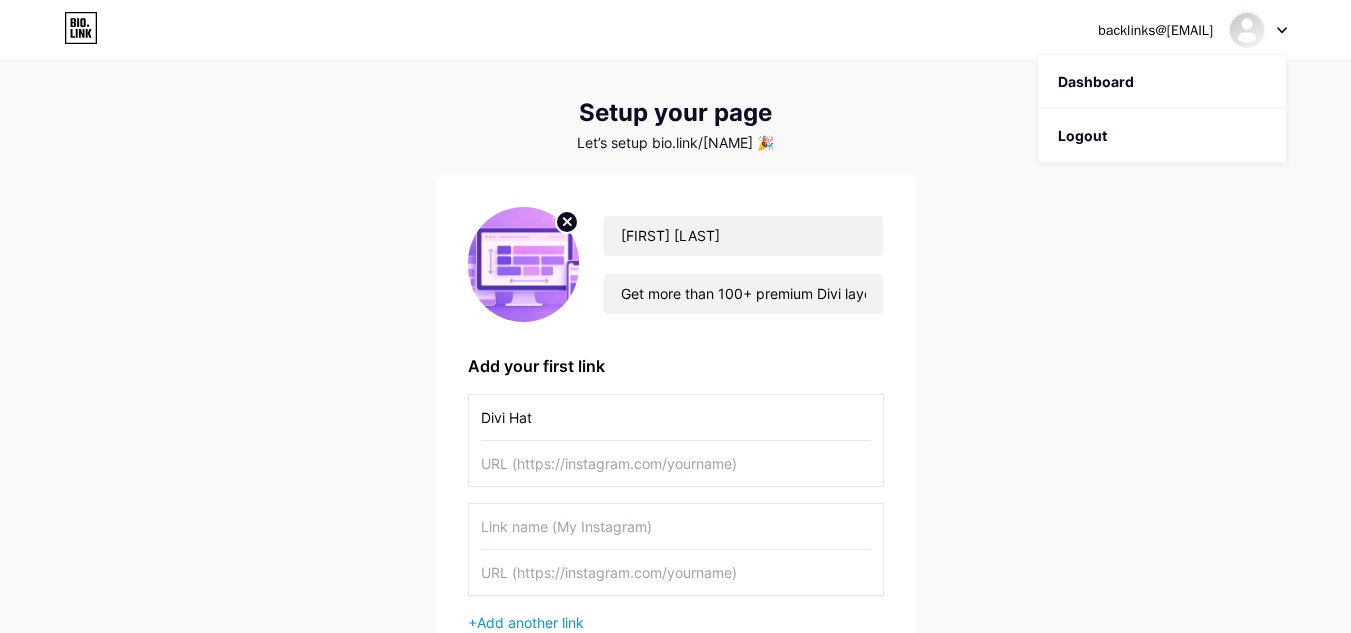 click on "backlinks@[EMAIL] Dashboard Logout Setup your page Let’s setup bio.link/[NAME] 🎉 [FIRST] [LAST] Get more than 100+ premium Divi layouts, hero sections, Wireframes and child themes. For freelancers, agencies, & business owners. Add your first link Divi Hat + Add another link get started" at bounding box center [675, 382] 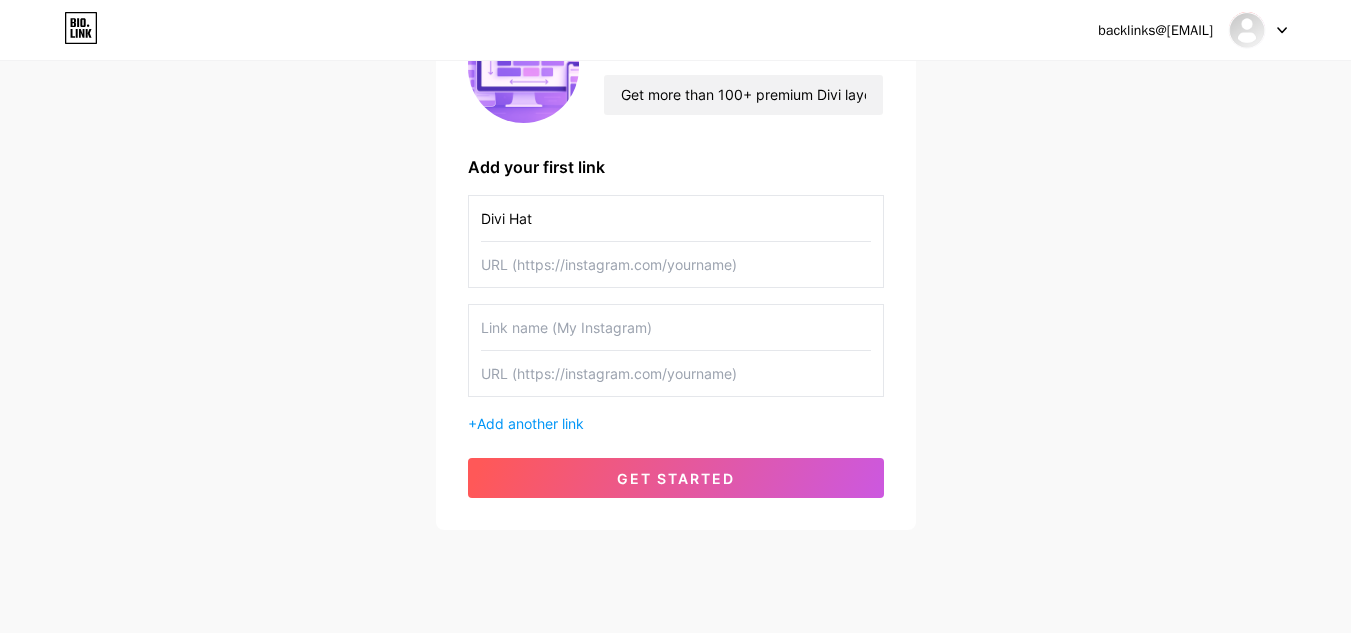 scroll, scrollTop: 269, scrollLeft: 0, axis: vertical 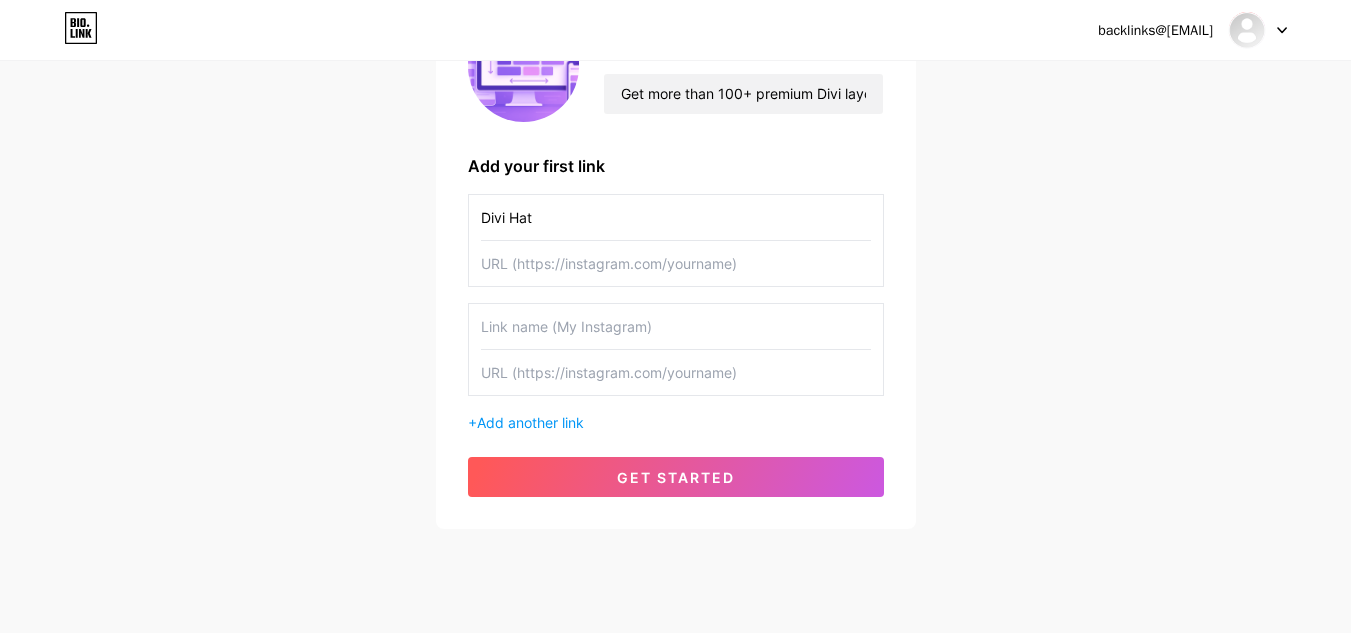 click at bounding box center (676, 326) 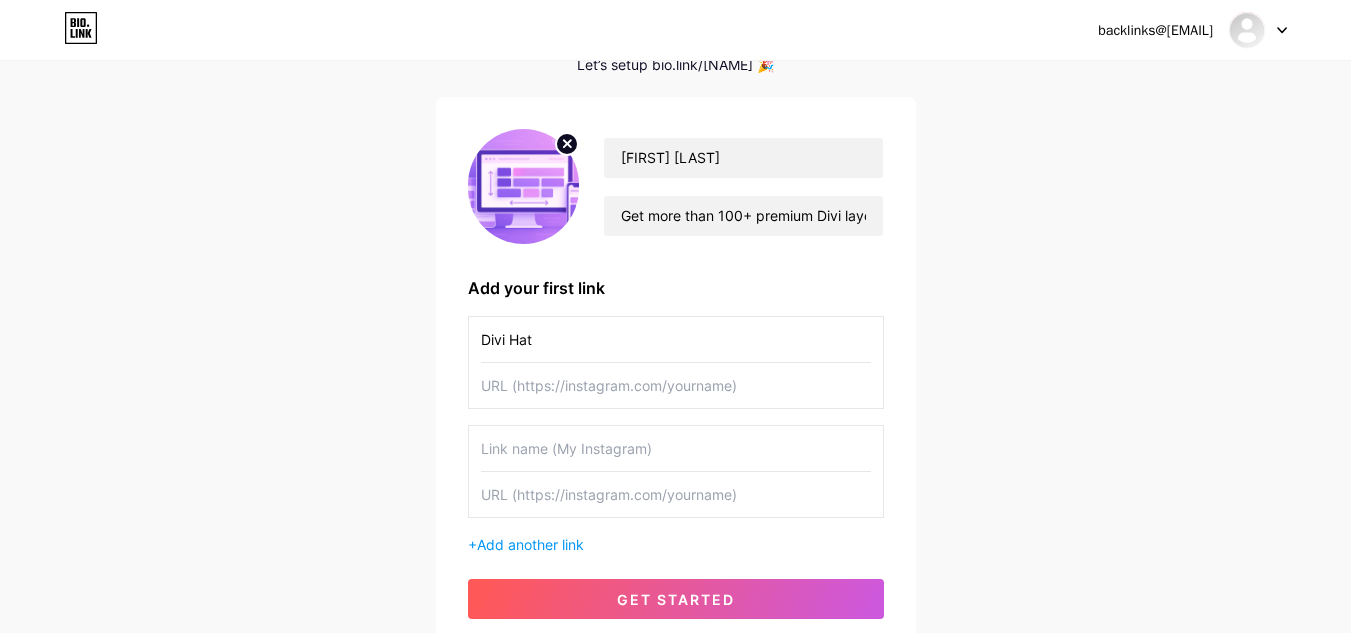 scroll, scrollTop: 0, scrollLeft: 0, axis: both 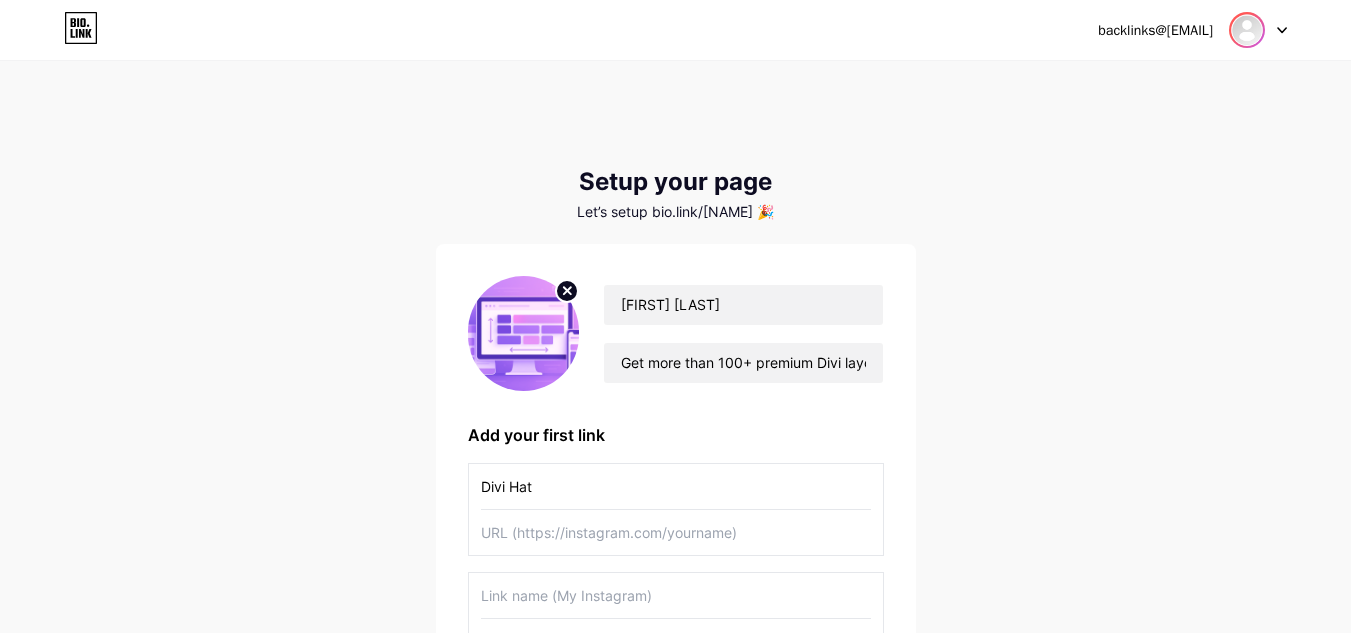 click at bounding box center [1247, 30] 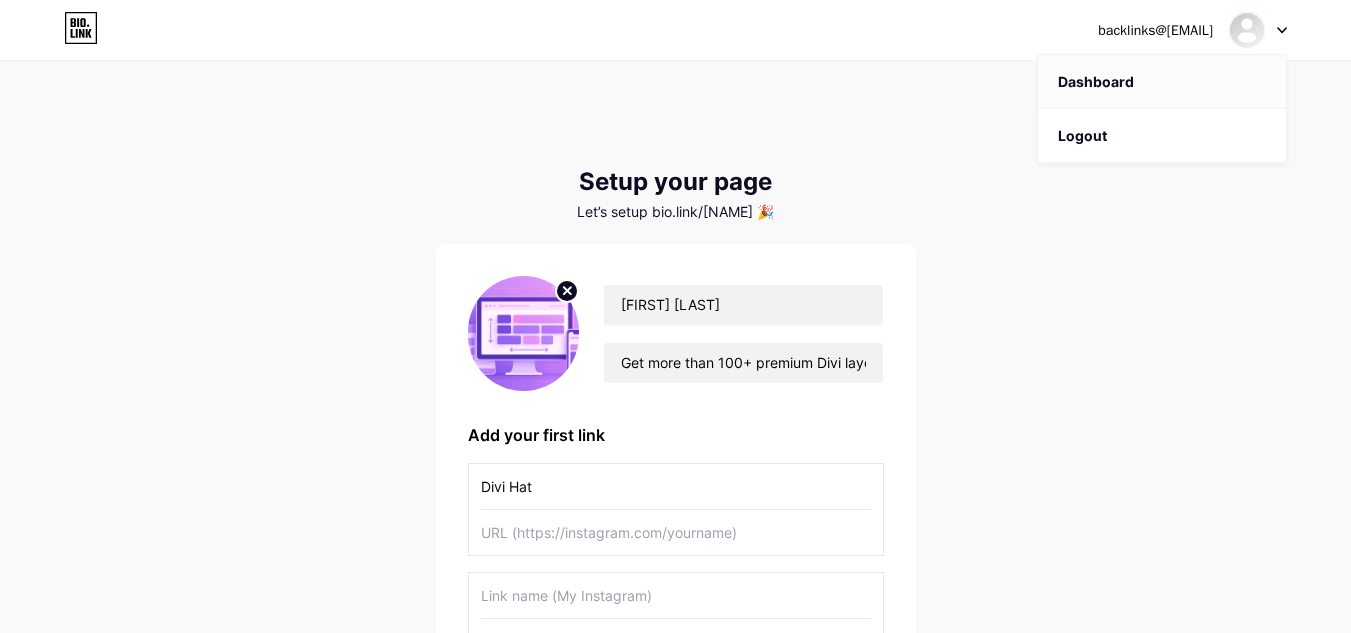 click on "Dashboard" at bounding box center [1162, 82] 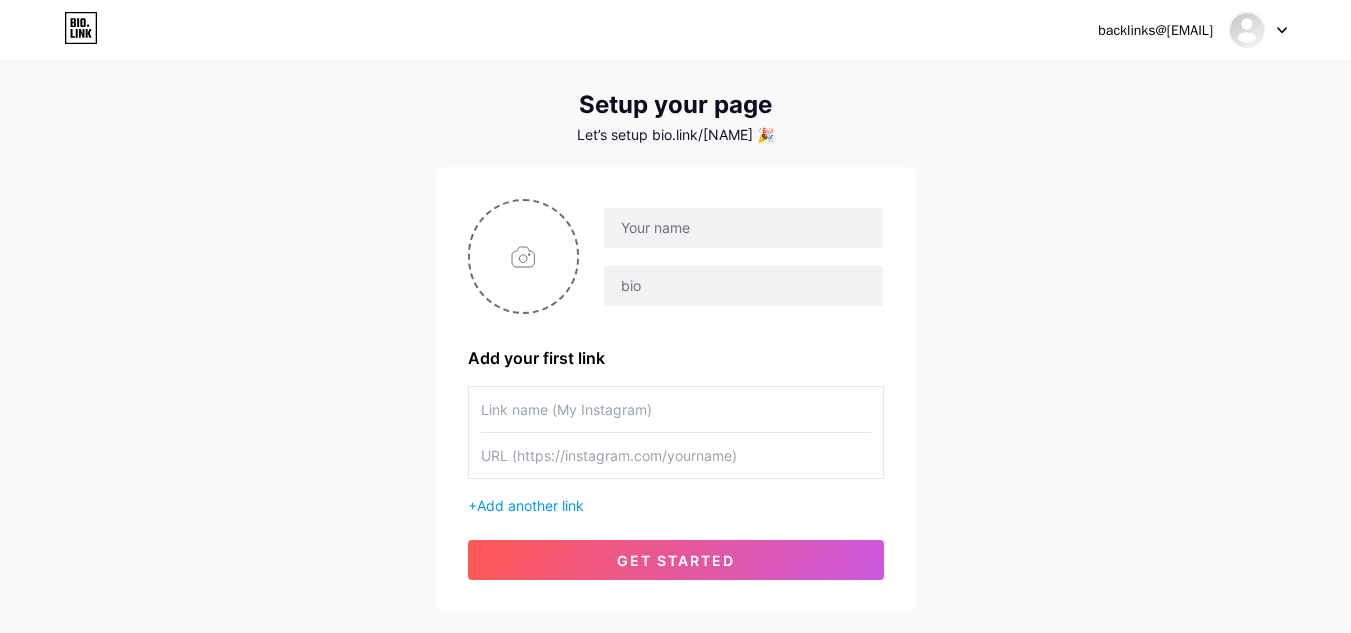 scroll, scrollTop: 0, scrollLeft: 0, axis: both 